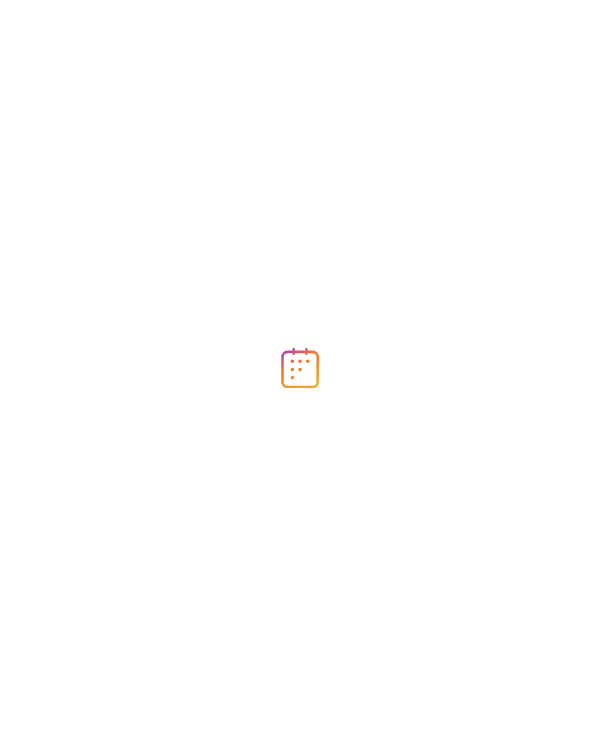 scroll, scrollTop: 0, scrollLeft: 0, axis: both 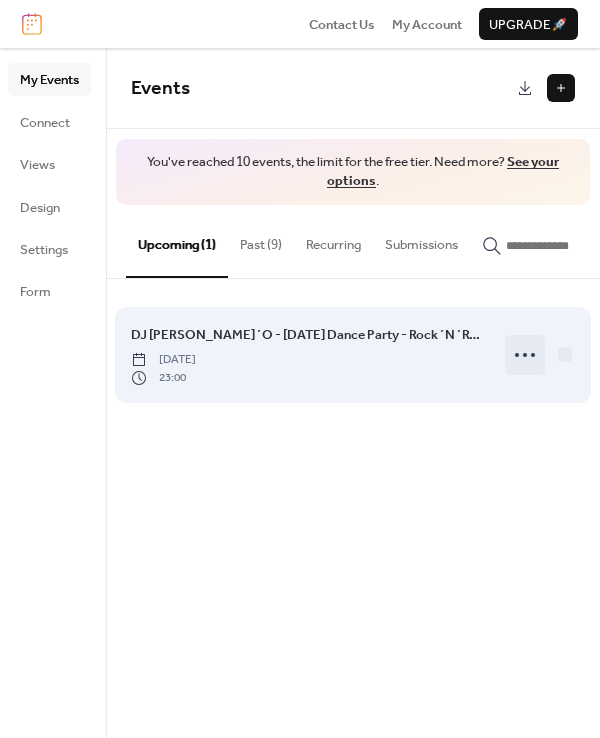 click 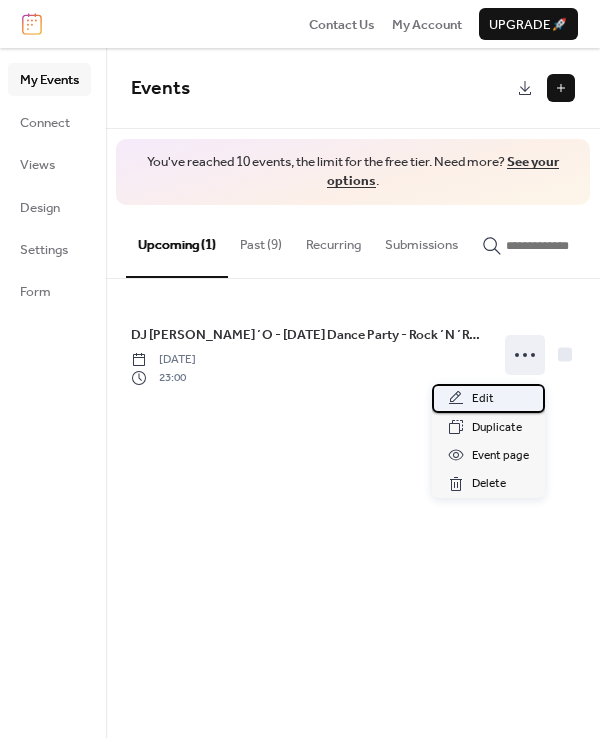 click on "Edit" at bounding box center [488, 398] 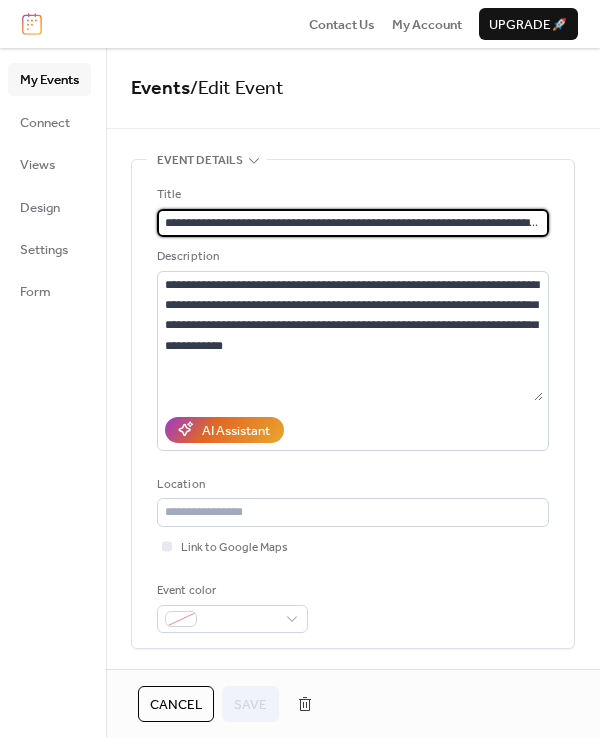 scroll, scrollTop: 0, scrollLeft: 35, axis: horizontal 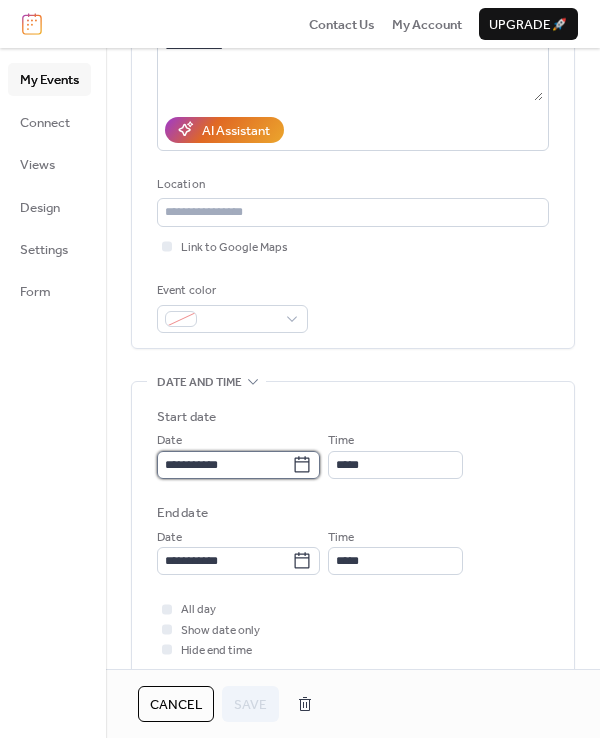 click on "**********" at bounding box center (224, 465) 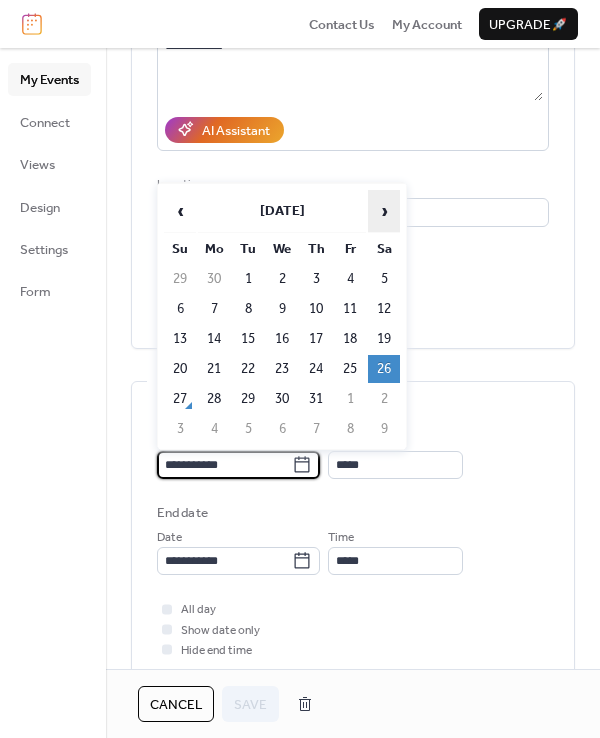 click on "›" at bounding box center (384, 211) 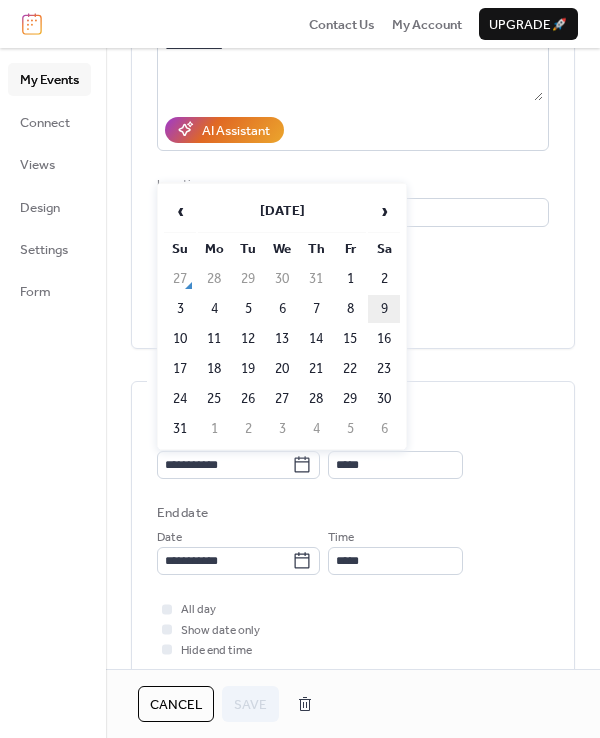 click on "9" at bounding box center (384, 309) 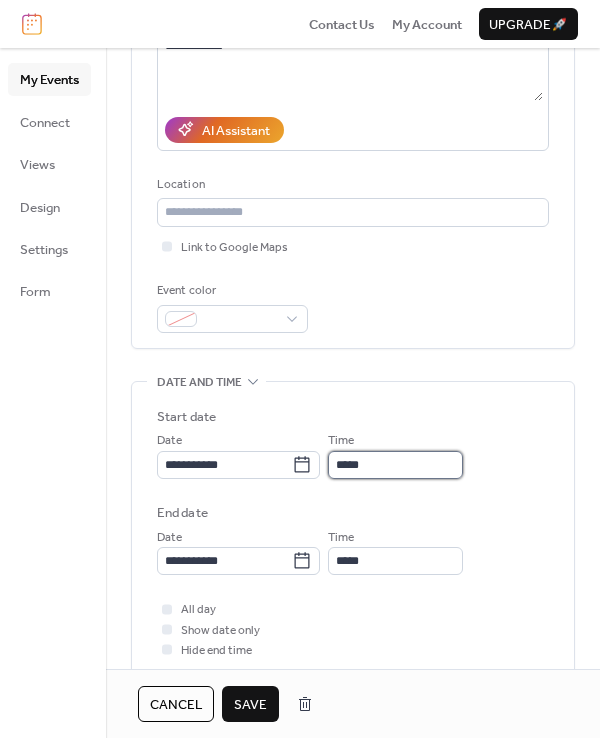 click on "*****" at bounding box center [395, 465] 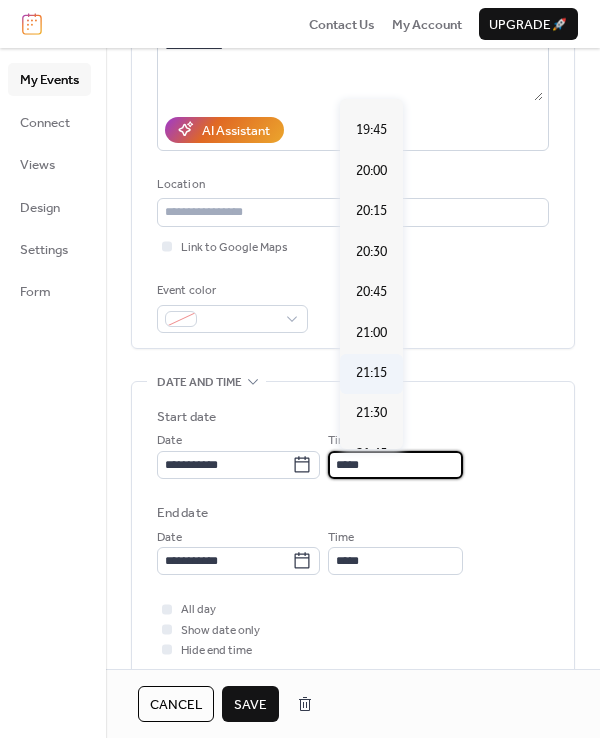scroll, scrollTop: 3164, scrollLeft: 0, axis: vertical 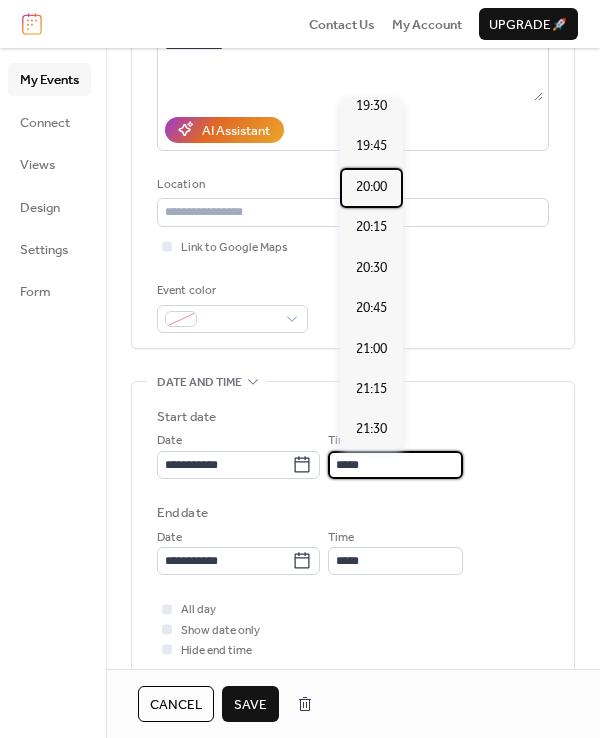 drag, startPoint x: 371, startPoint y: 142, endPoint x: 387, endPoint y: 177, distance: 38.483765 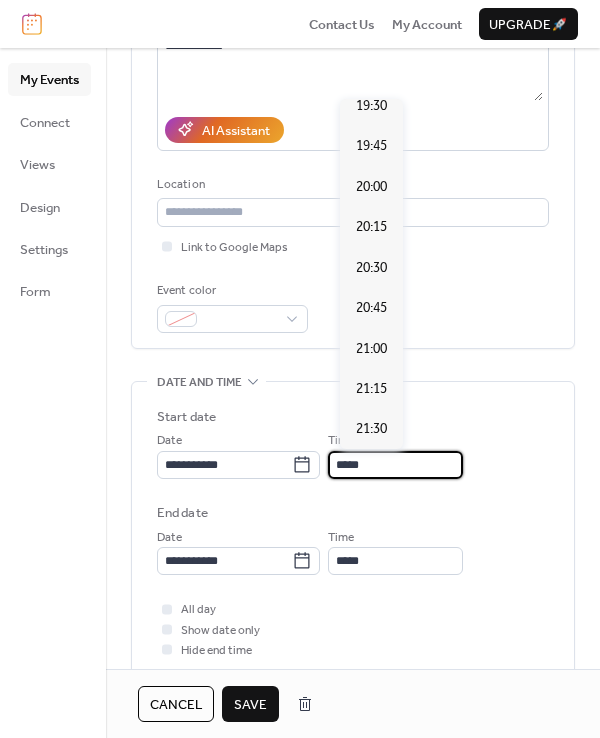 type on "*****" 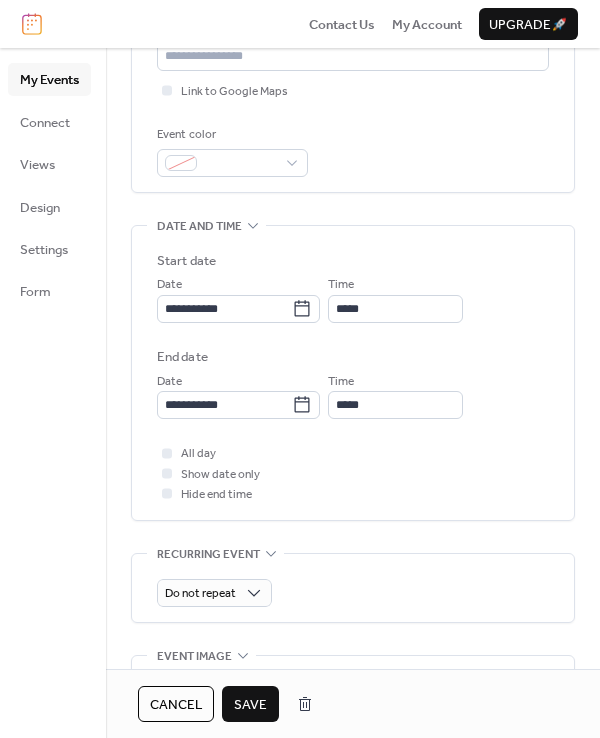scroll, scrollTop: 500, scrollLeft: 0, axis: vertical 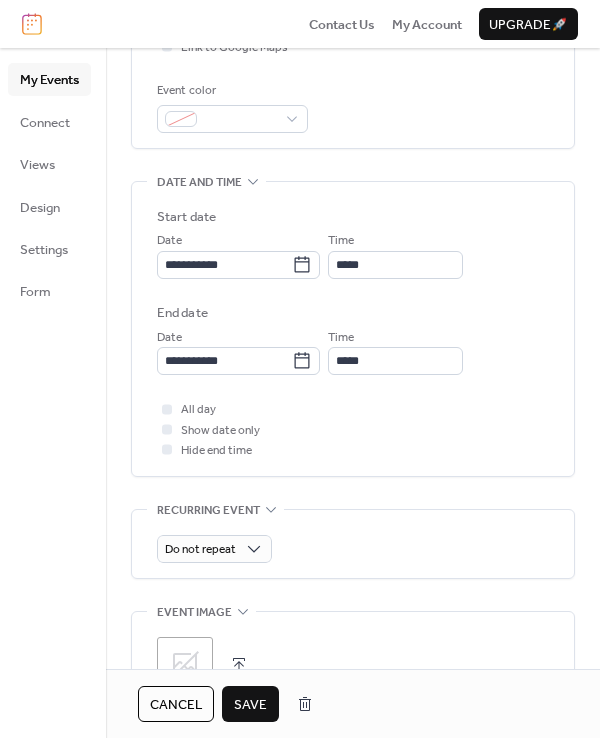 click on "Save" at bounding box center [250, 705] 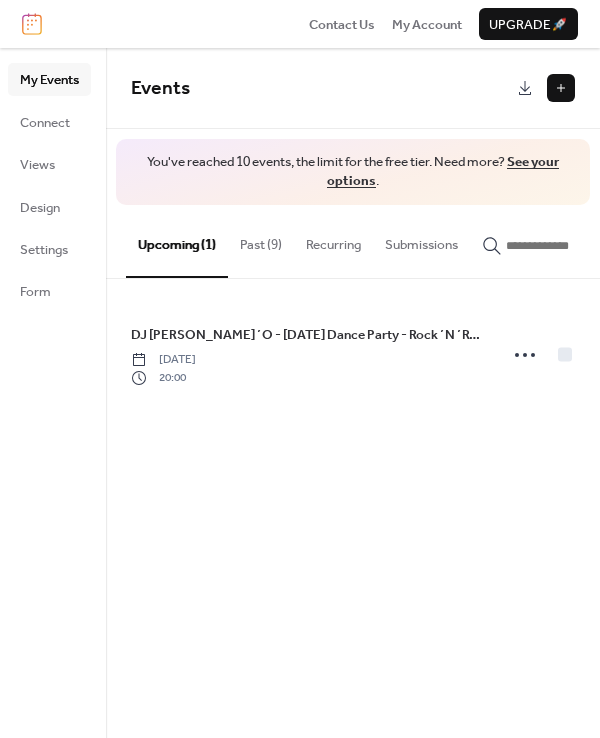 click on "Past (9)" at bounding box center (261, 240) 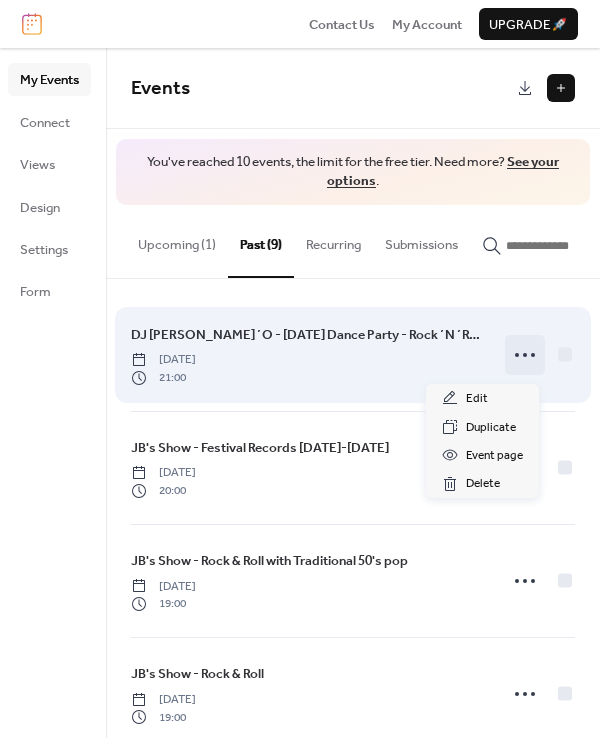 click 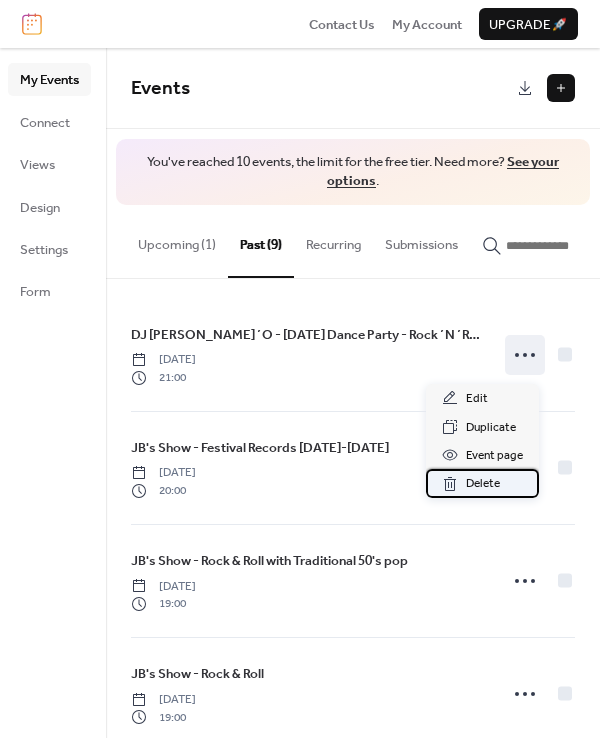 click on "Delete" at bounding box center [483, 484] 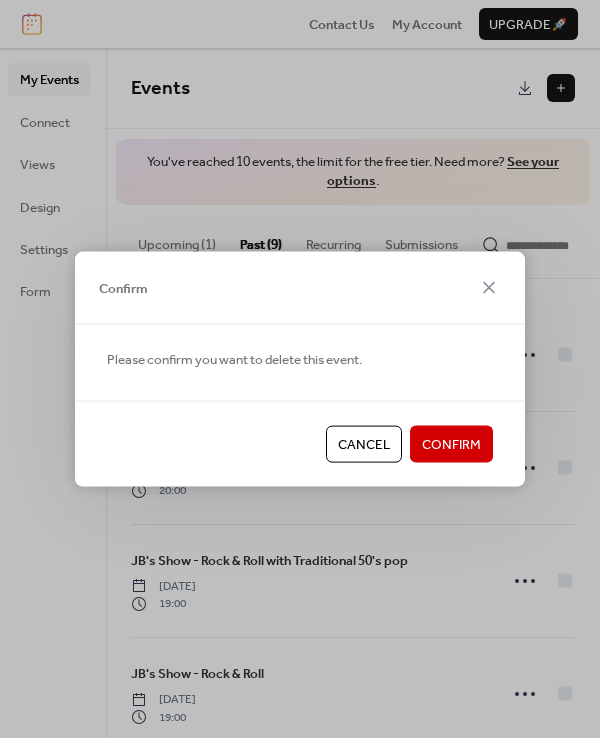 click on "Confirm" at bounding box center (451, 444) 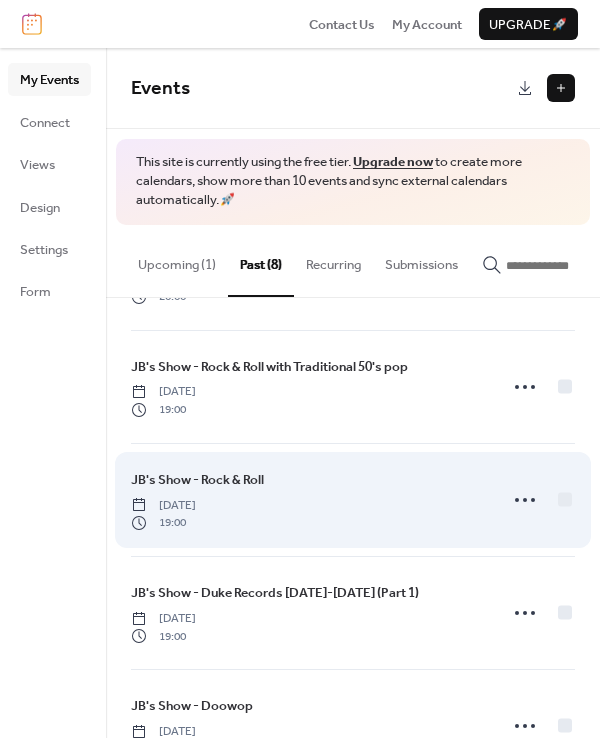 scroll, scrollTop: 0, scrollLeft: 0, axis: both 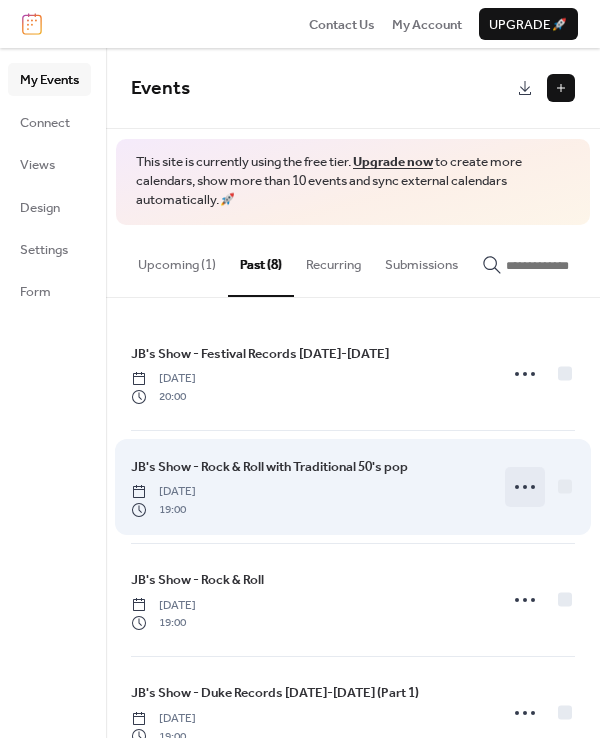click 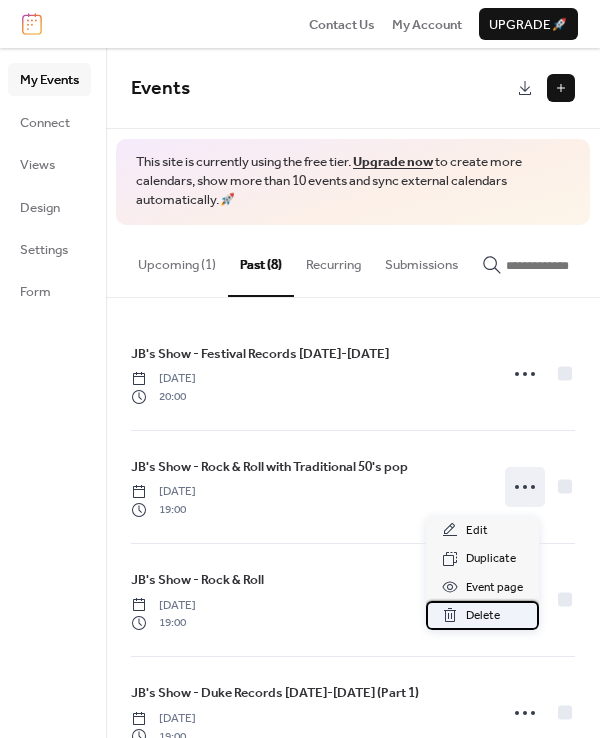 click on "Delete" at bounding box center [482, 615] 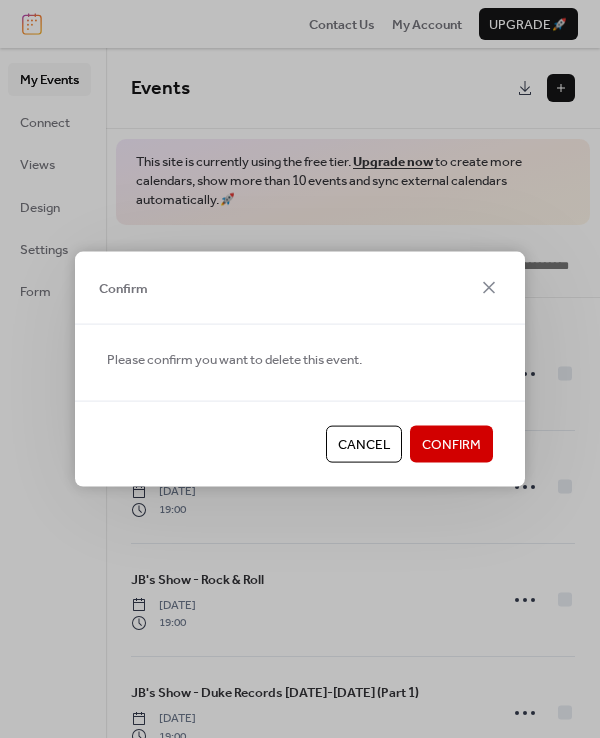 click on "Confirm" at bounding box center (451, 445) 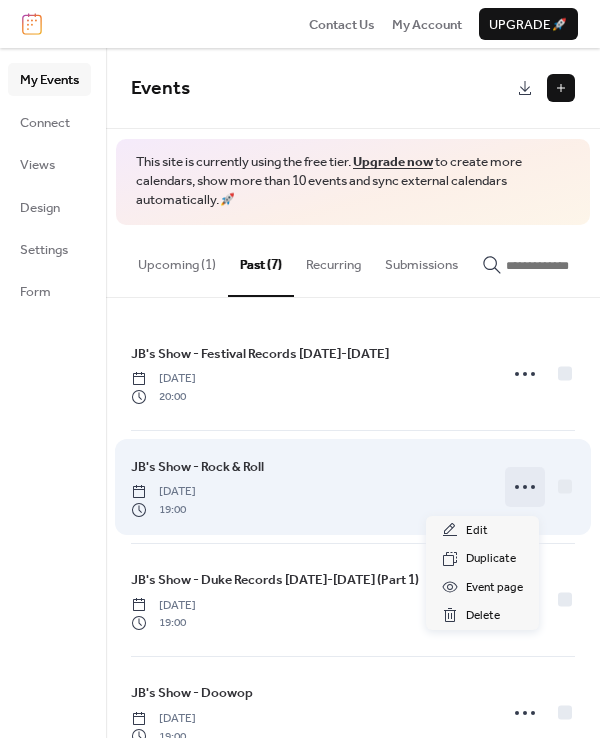 click 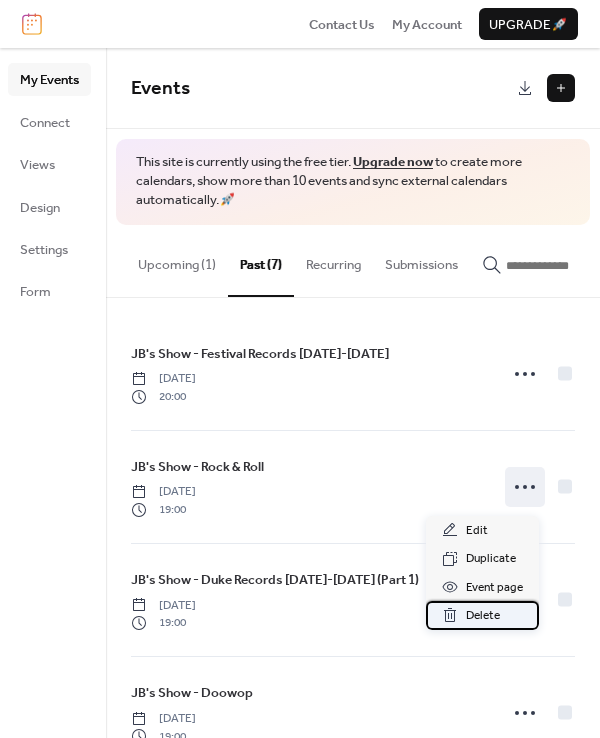 click on "Delete" at bounding box center [483, 616] 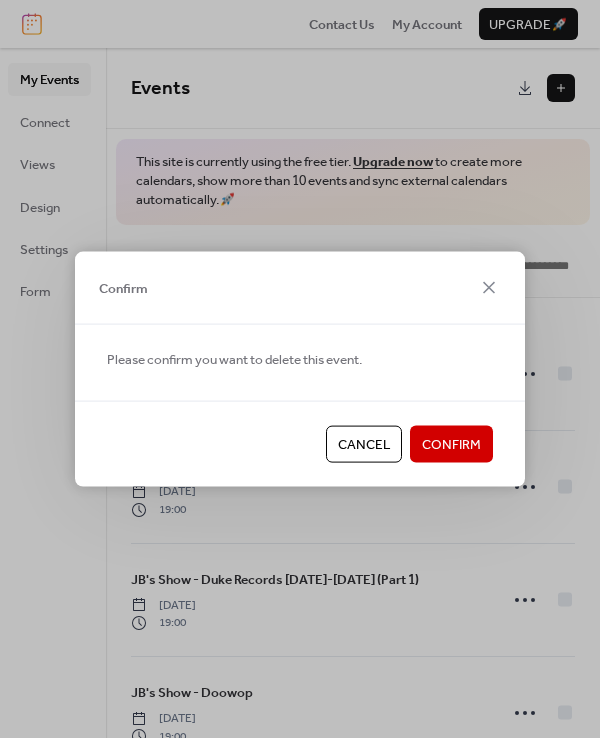click on "Confirm" at bounding box center (451, 445) 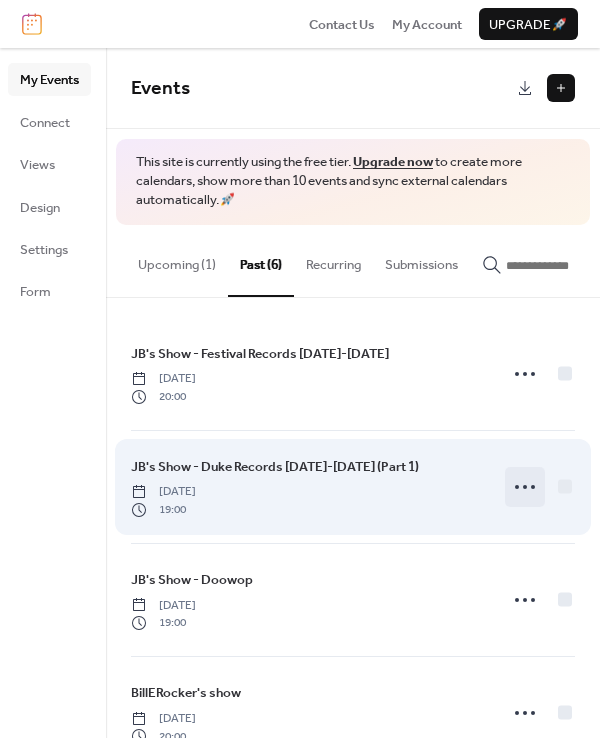 click 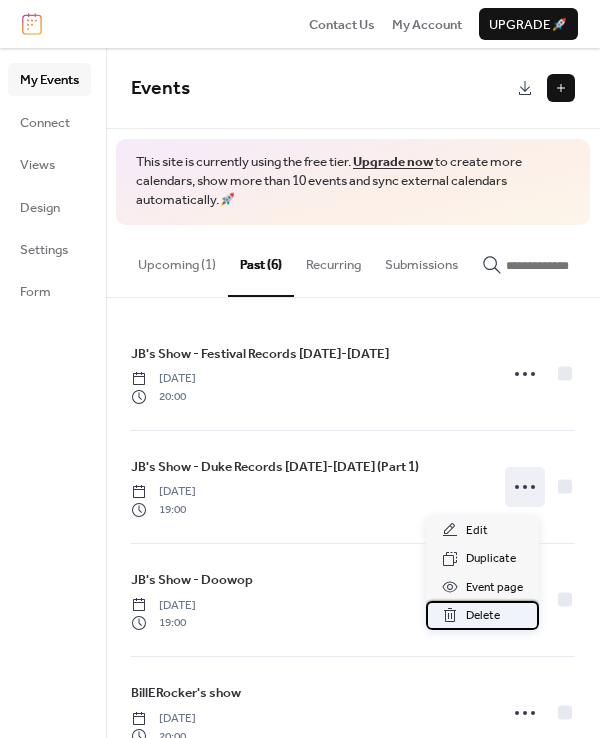 click on "Delete" at bounding box center (482, 615) 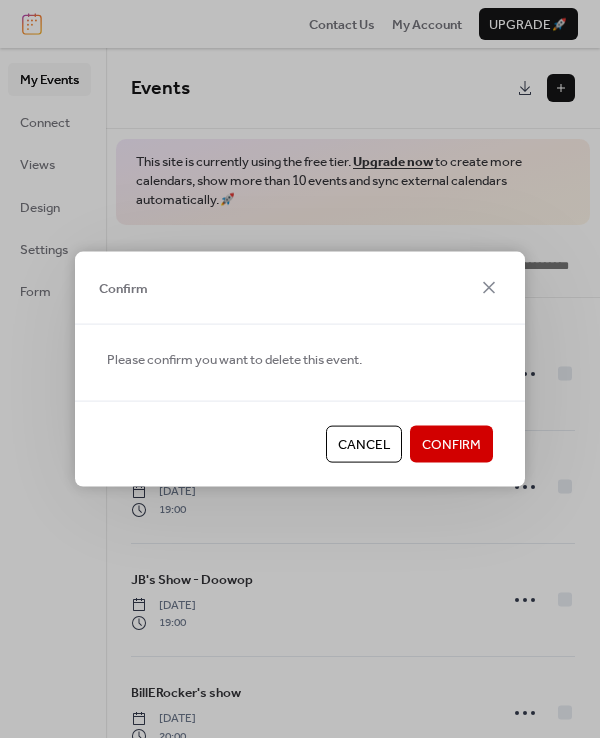 click on "Confirm" at bounding box center [451, 445] 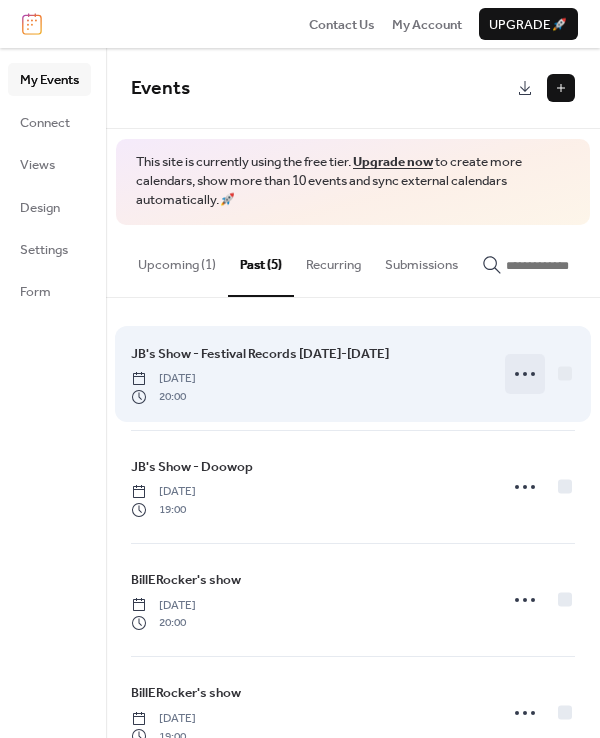 click 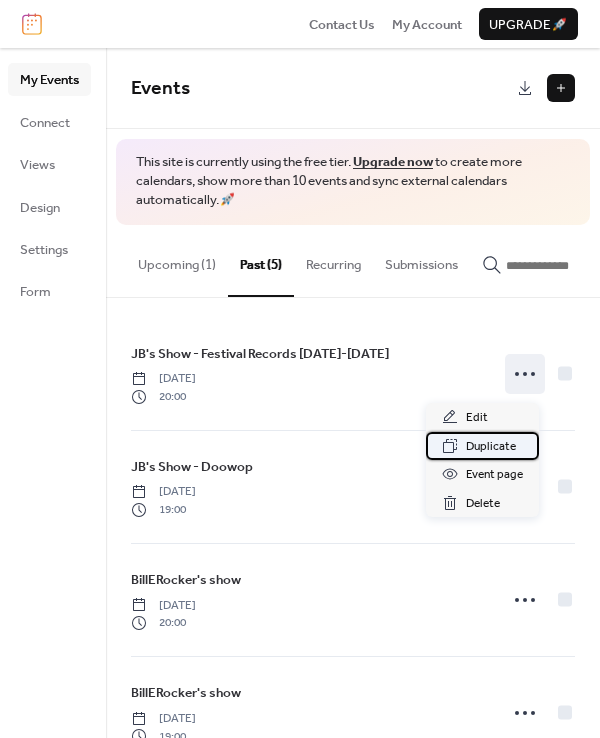click on "Duplicate" at bounding box center [491, 447] 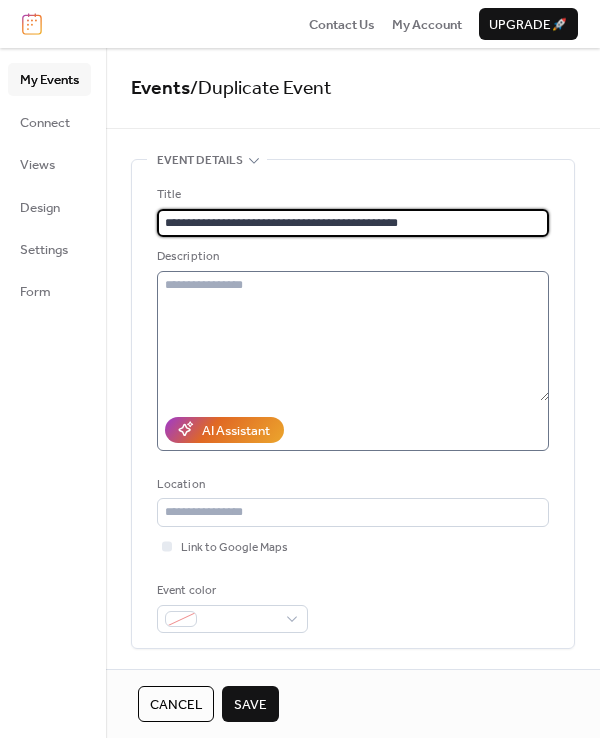 type on "**********" 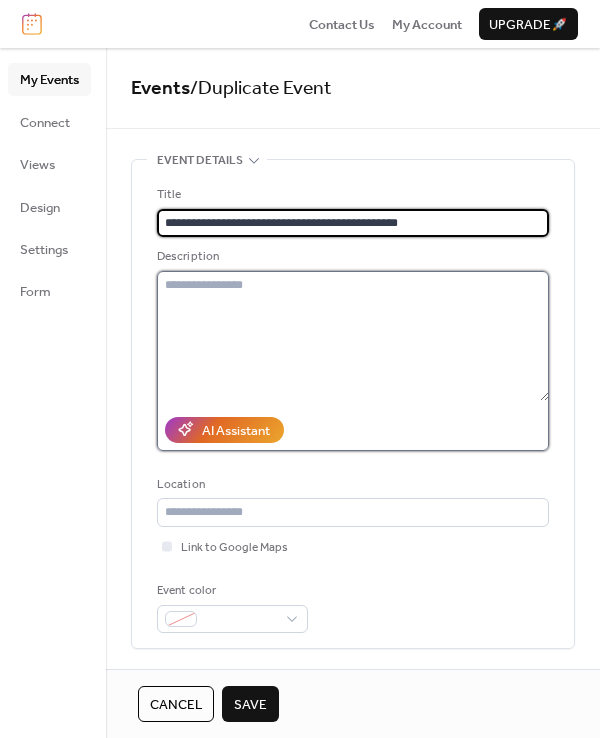 click at bounding box center (353, 336) 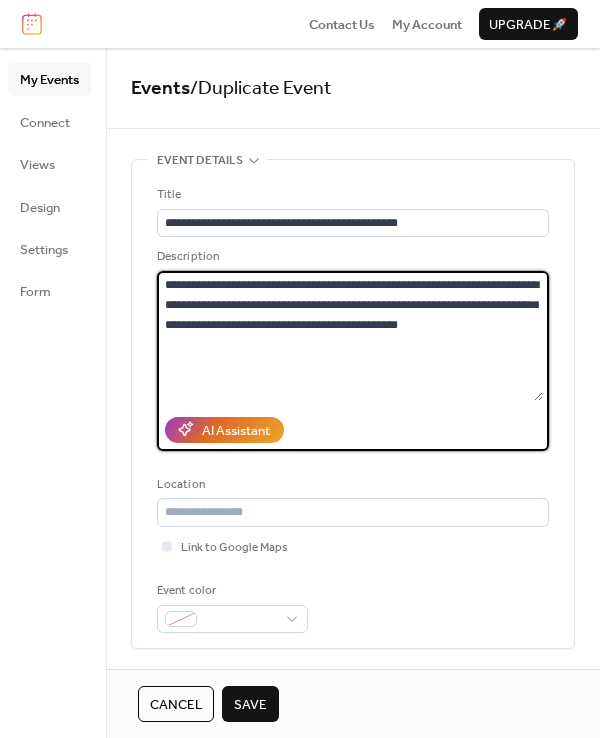 drag, startPoint x: 329, startPoint y: 301, endPoint x: 355, endPoint y: 307, distance: 26.683329 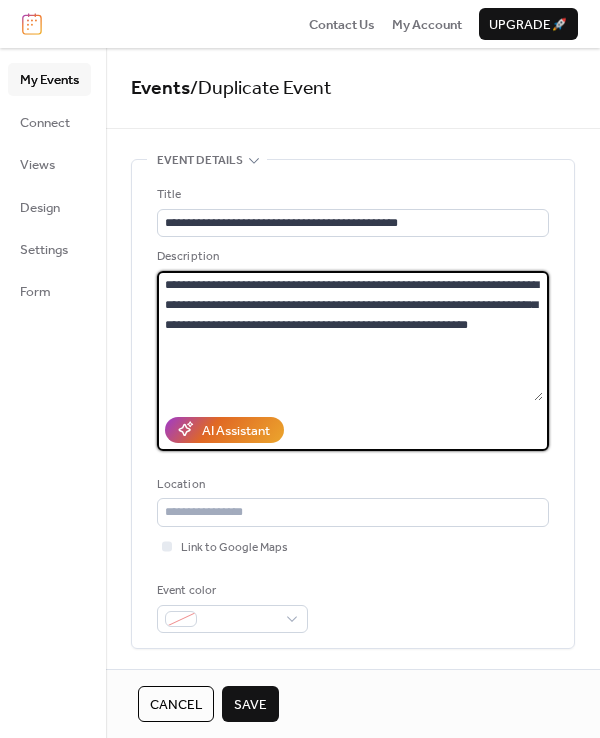 click on "**********" at bounding box center [350, 336] 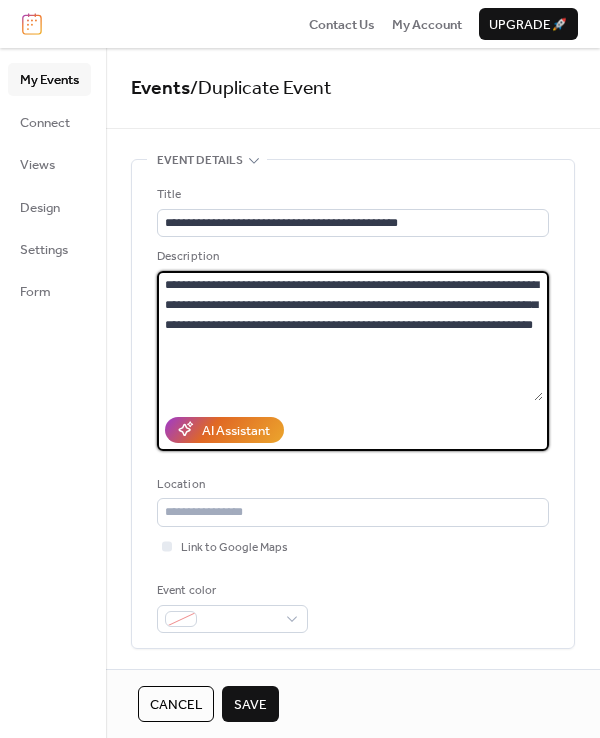 click on "**********" at bounding box center (350, 336) 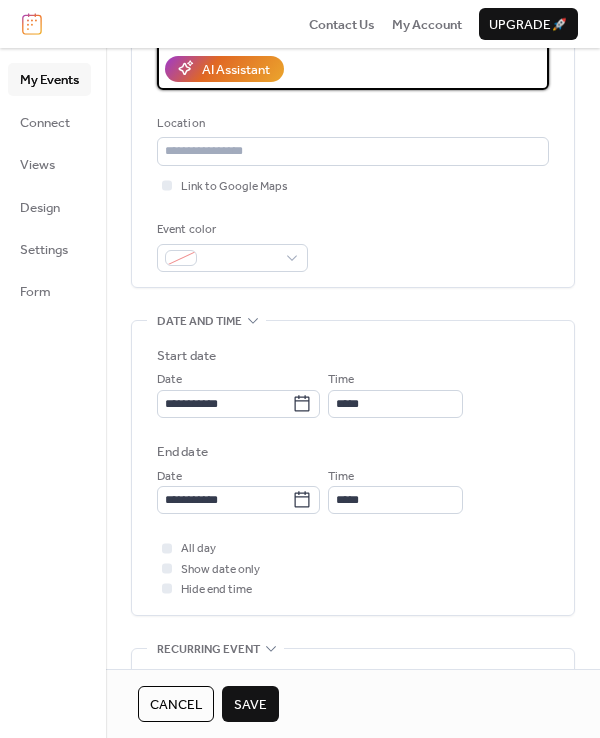 scroll, scrollTop: 400, scrollLeft: 0, axis: vertical 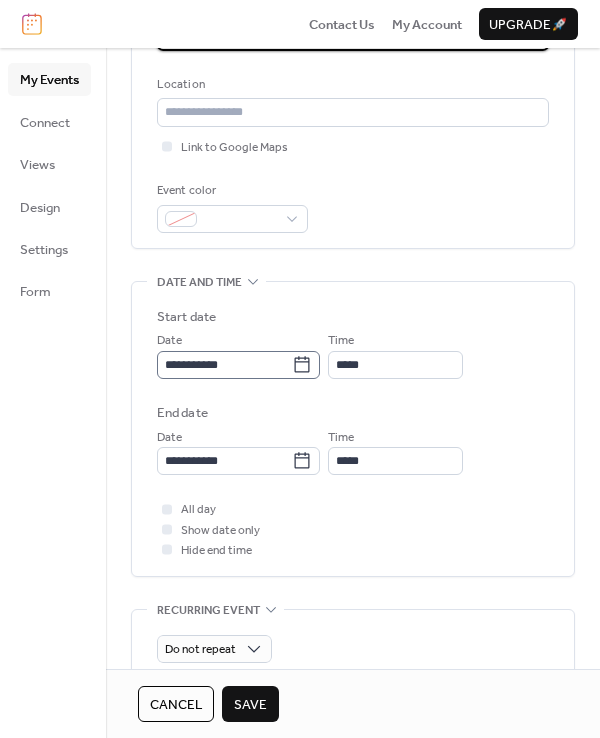 type on "**********" 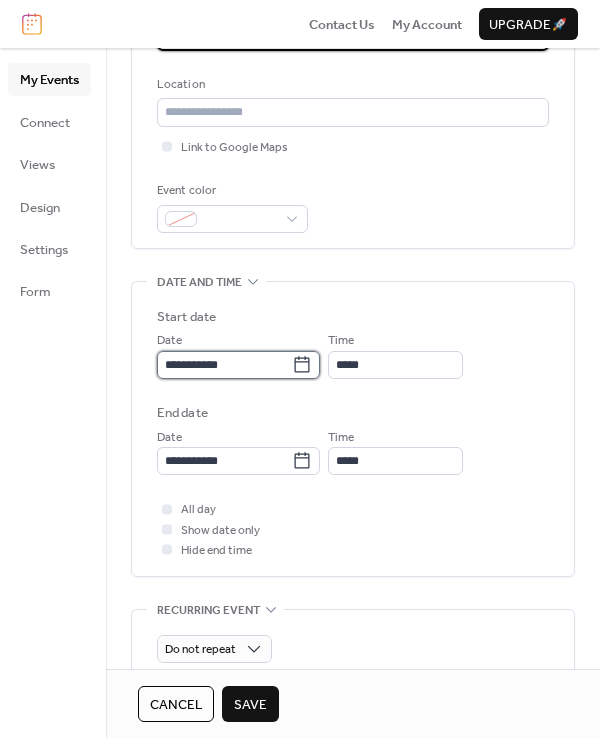 click on "**********" at bounding box center [224, 365] 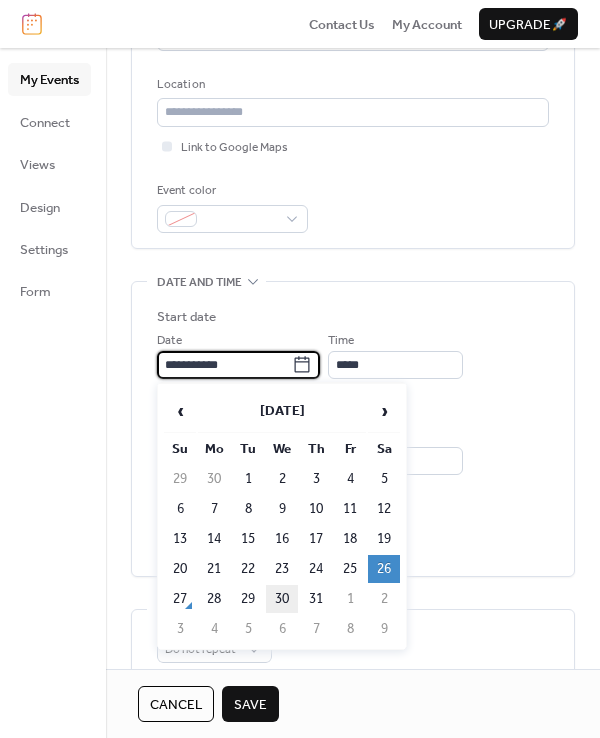 click on "30" at bounding box center [282, 599] 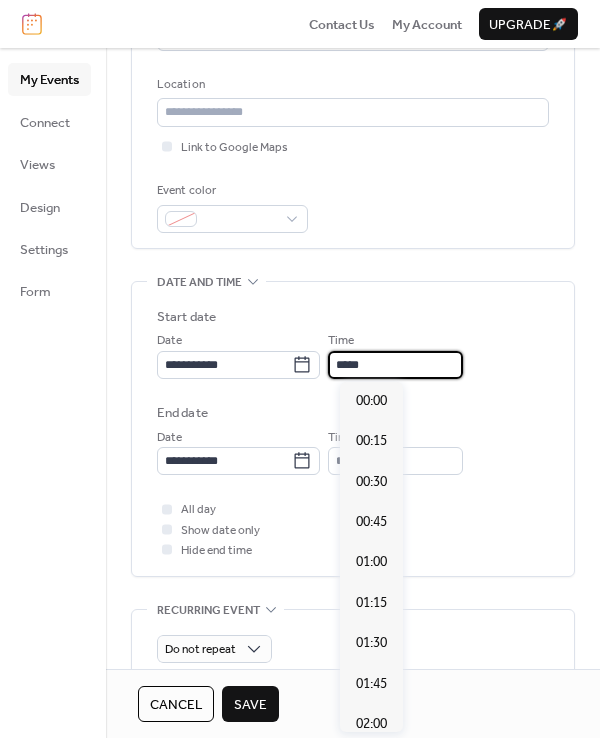 click on "*****" at bounding box center (395, 365) 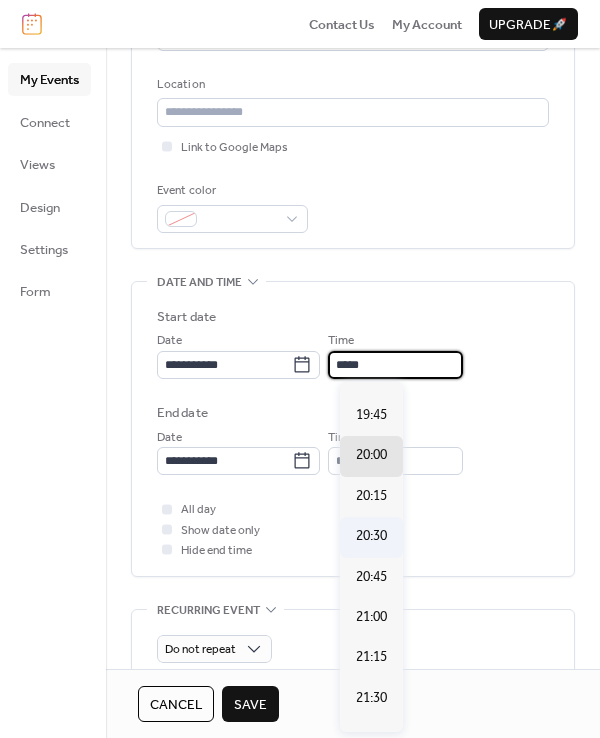 scroll, scrollTop: 2978, scrollLeft: 0, axis: vertical 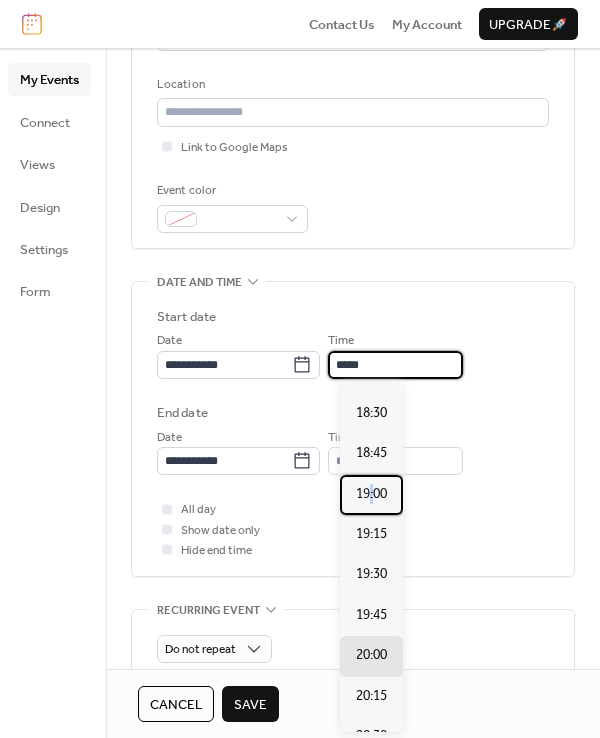 click on "19:00" at bounding box center [371, 494] 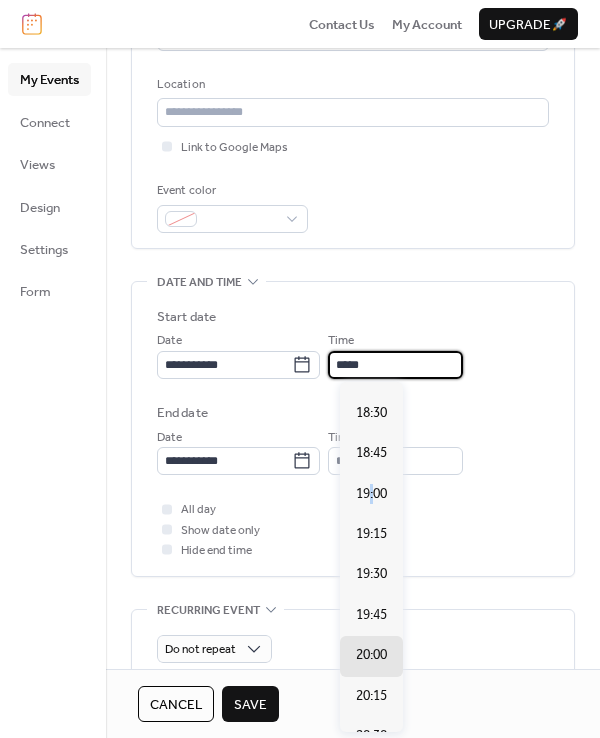 type on "*****" 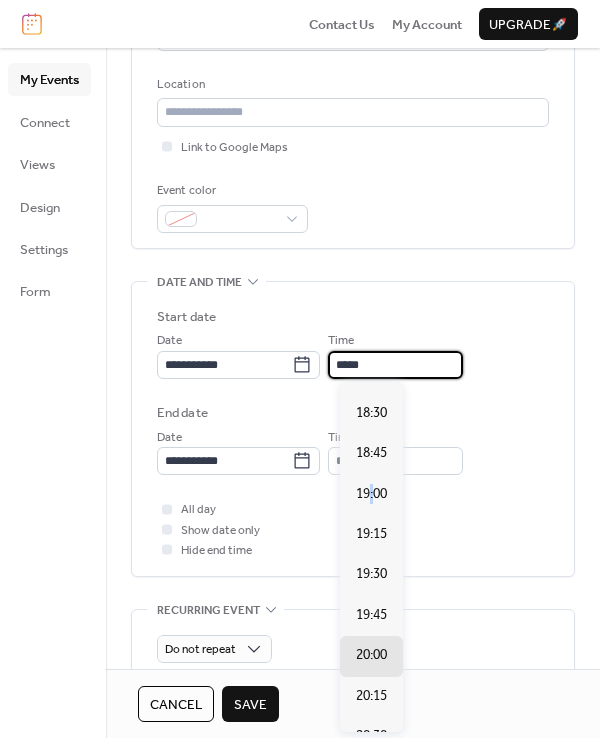 type on "*****" 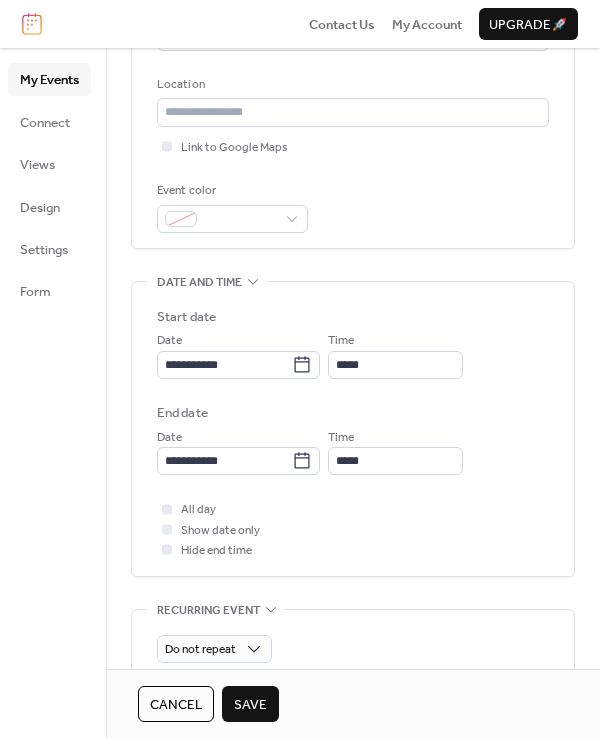 click on "Save" at bounding box center [250, 705] 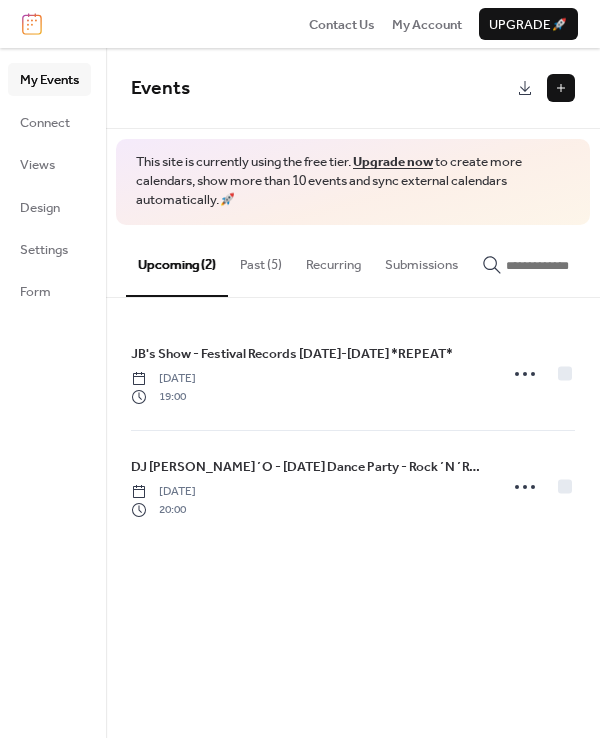 click on "Past (5)" at bounding box center (261, 260) 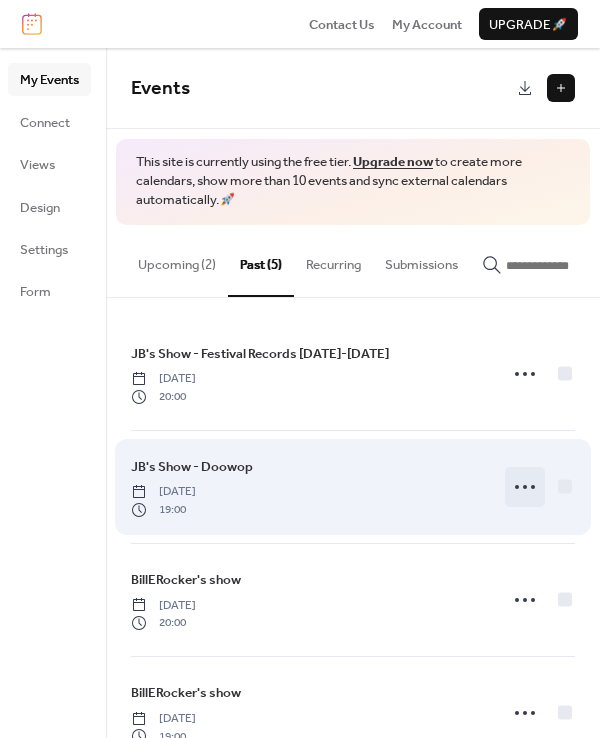 click 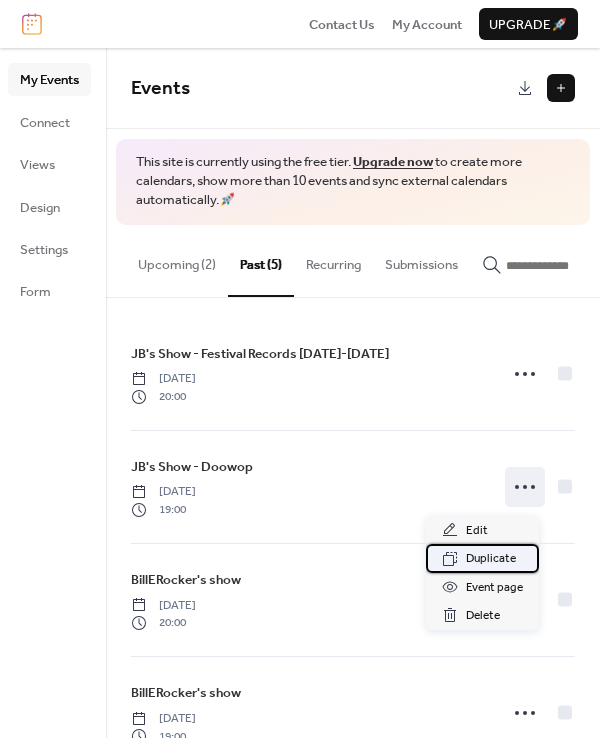 click on "Duplicate" at bounding box center [491, 559] 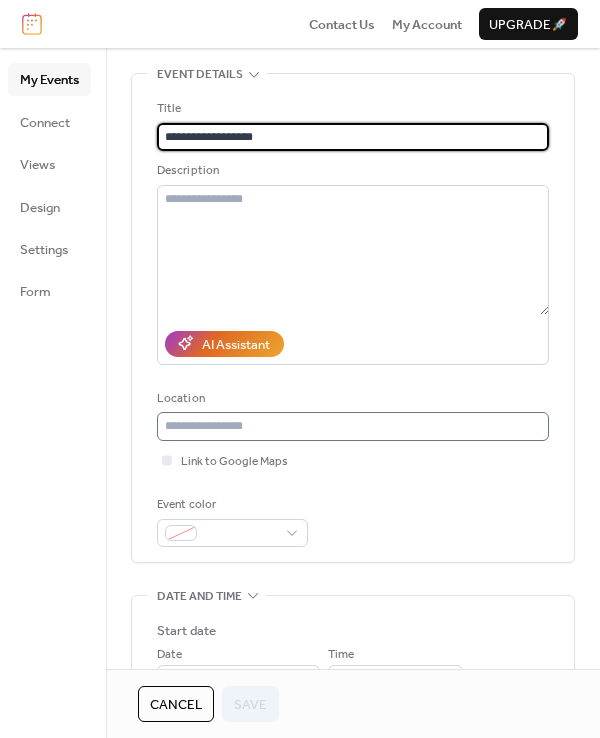 scroll, scrollTop: 300, scrollLeft: 0, axis: vertical 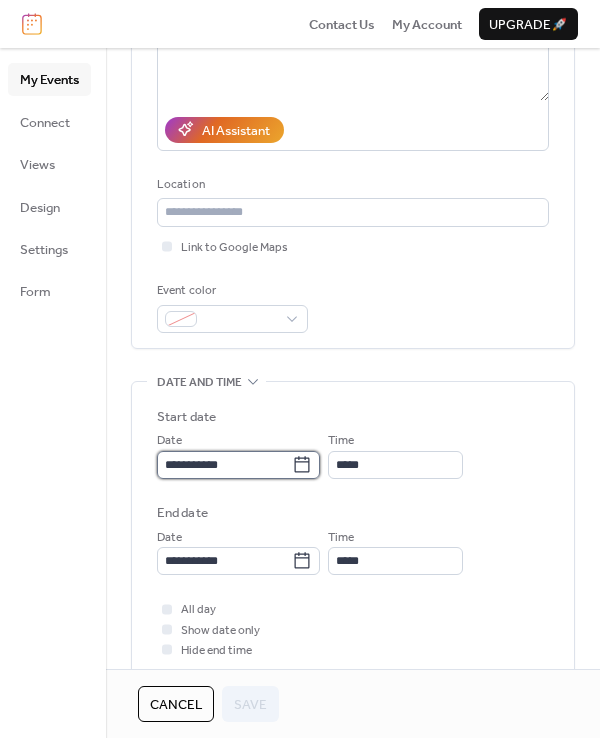 click on "**********" at bounding box center [224, 465] 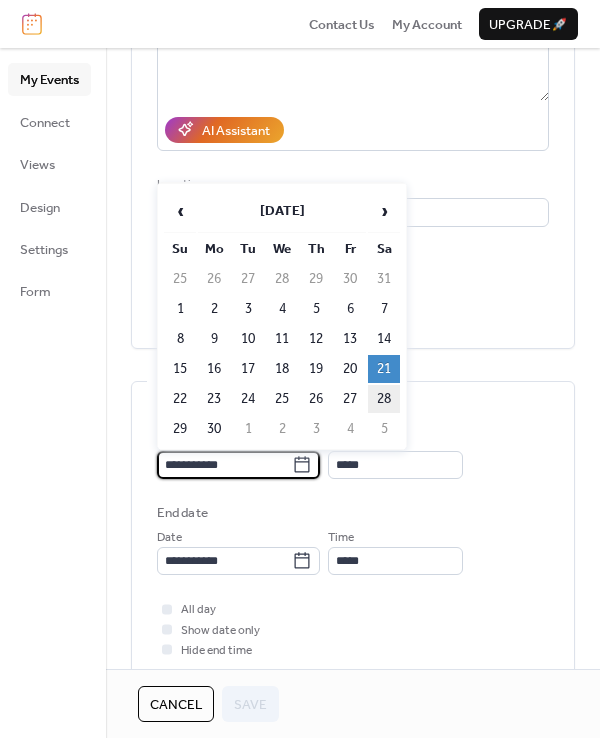 click on "28" at bounding box center [384, 399] 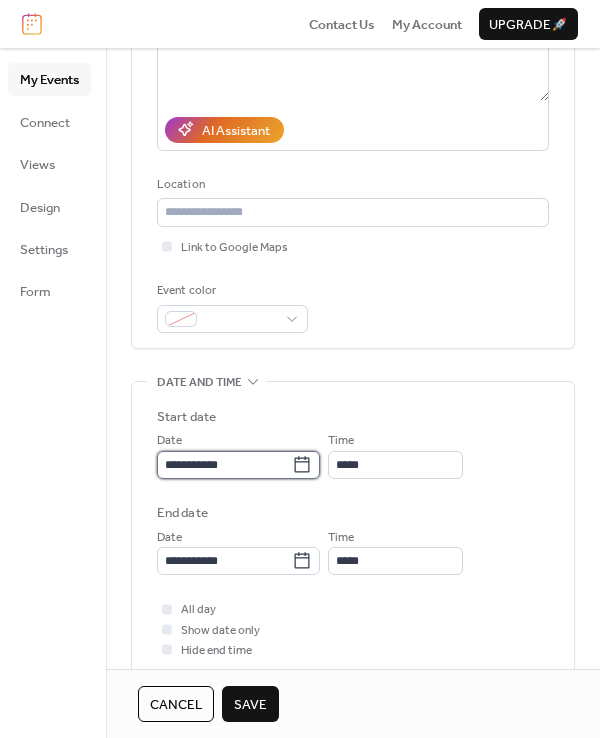 click on "**********" at bounding box center [224, 465] 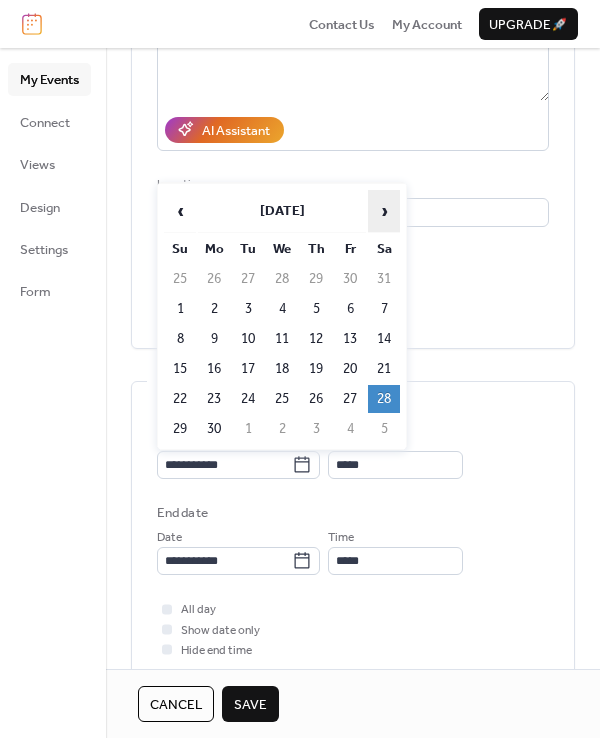 click on "›" at bounding box center (384, 211) 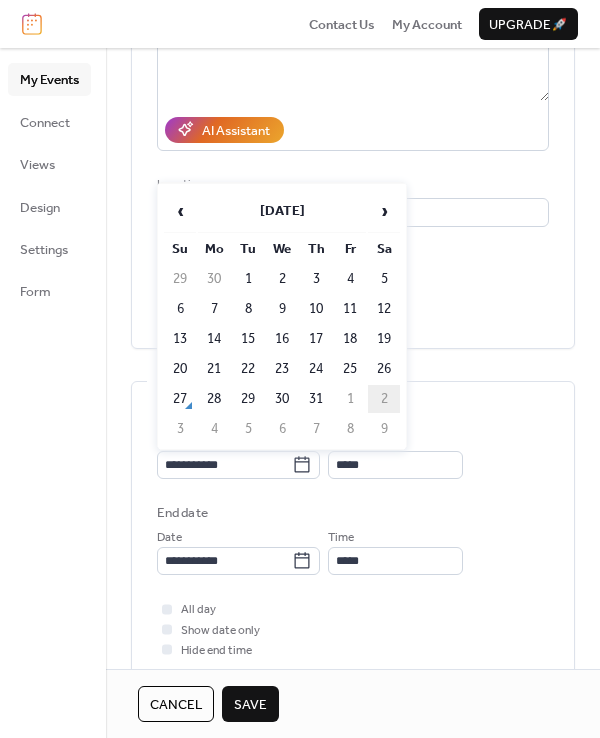 click on "2" at bounding box center [384, 399] 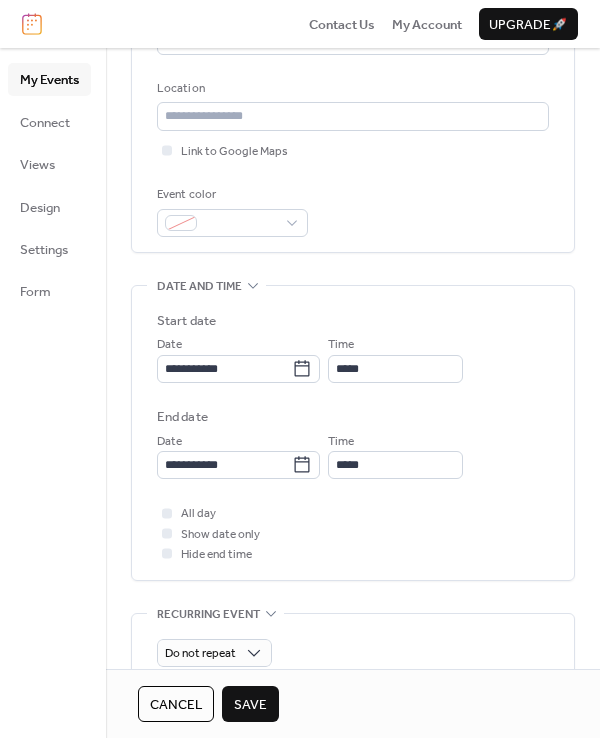 scroll, scrollTop: 400, scrollLeft: 0, axis: vertical 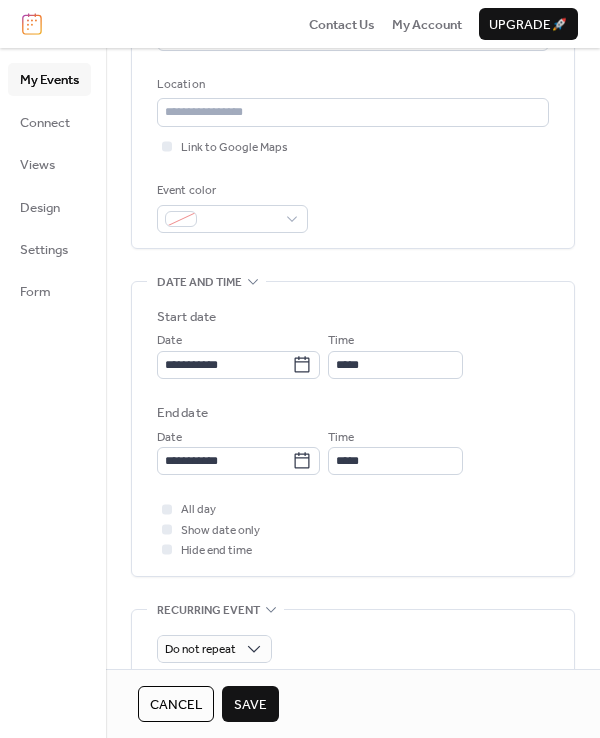 click on "Save" at bounding box center (250, 705) 